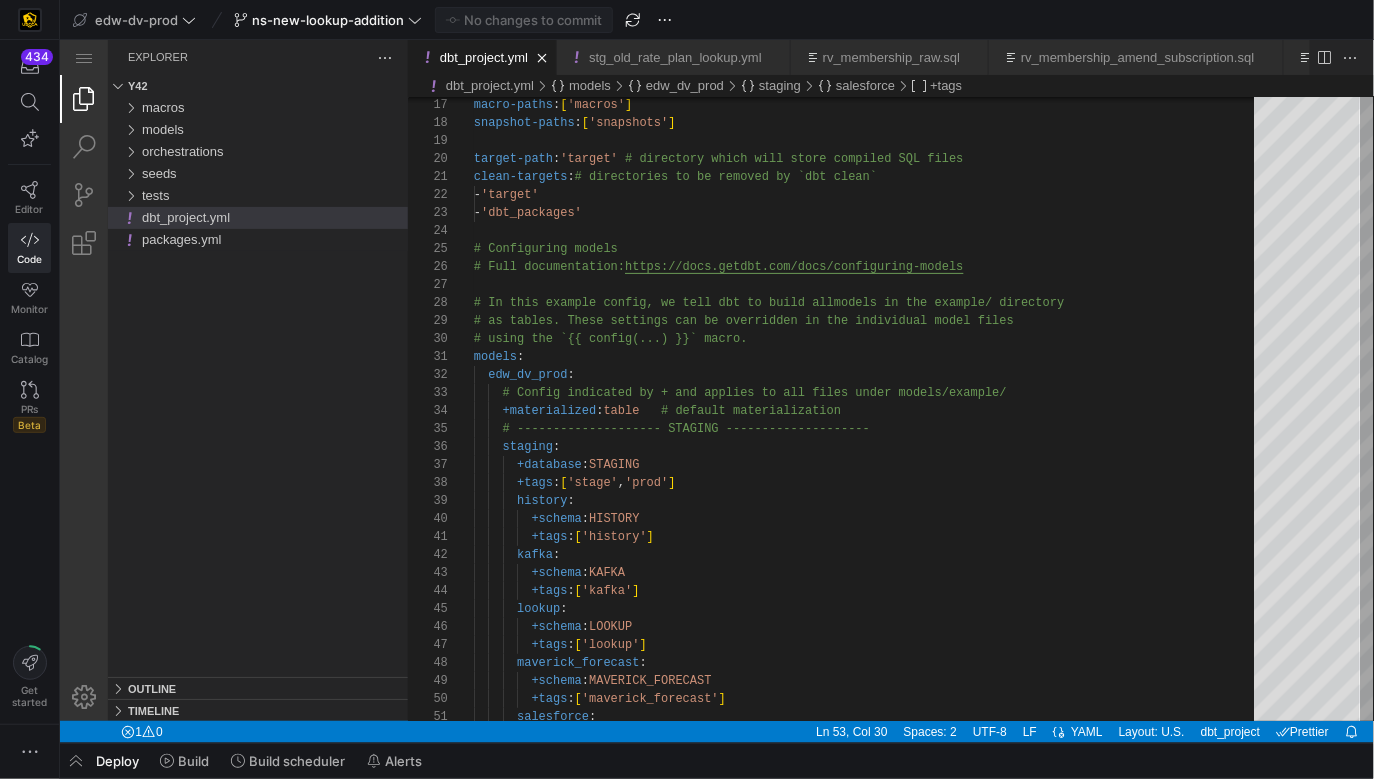 scroll, scrollTop: 0, scrollLeft: 0, axis: both 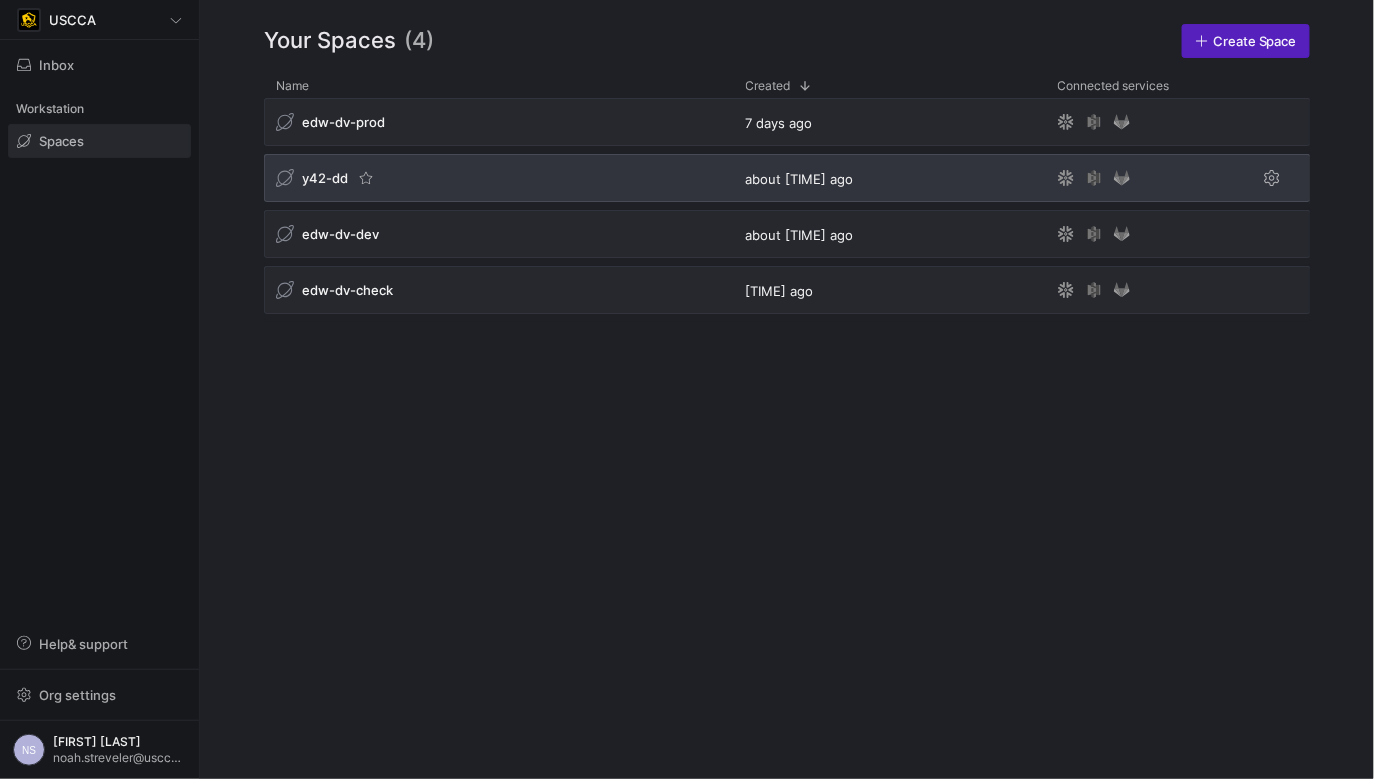 click on "y42-dd" 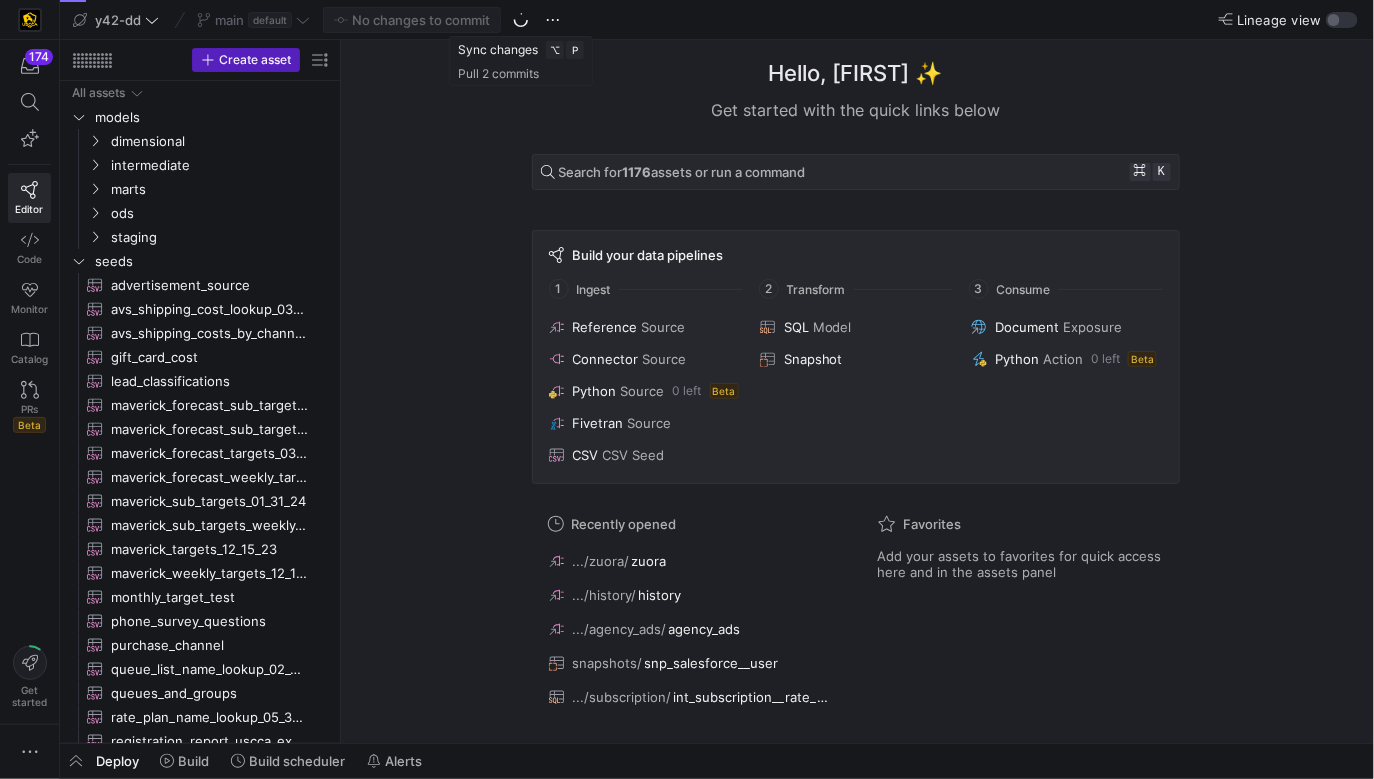 click 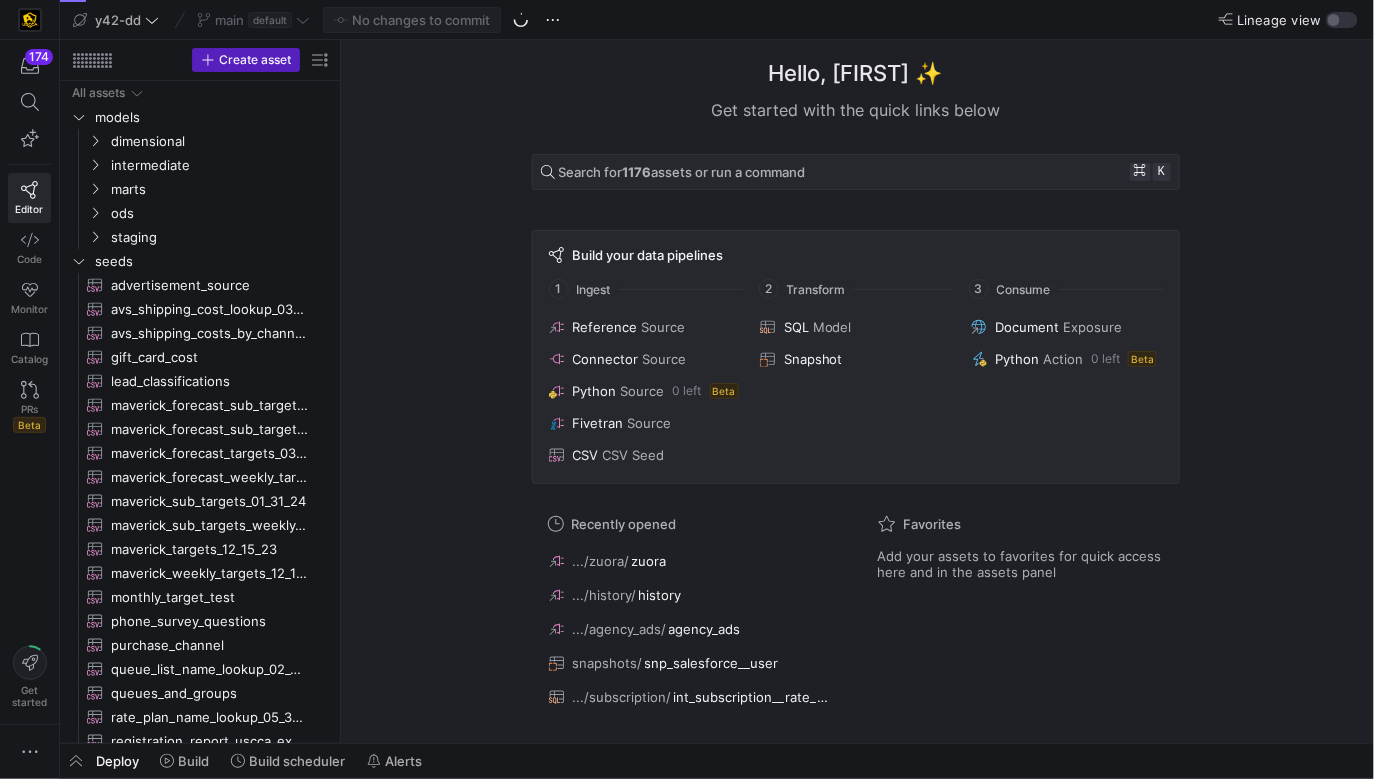click 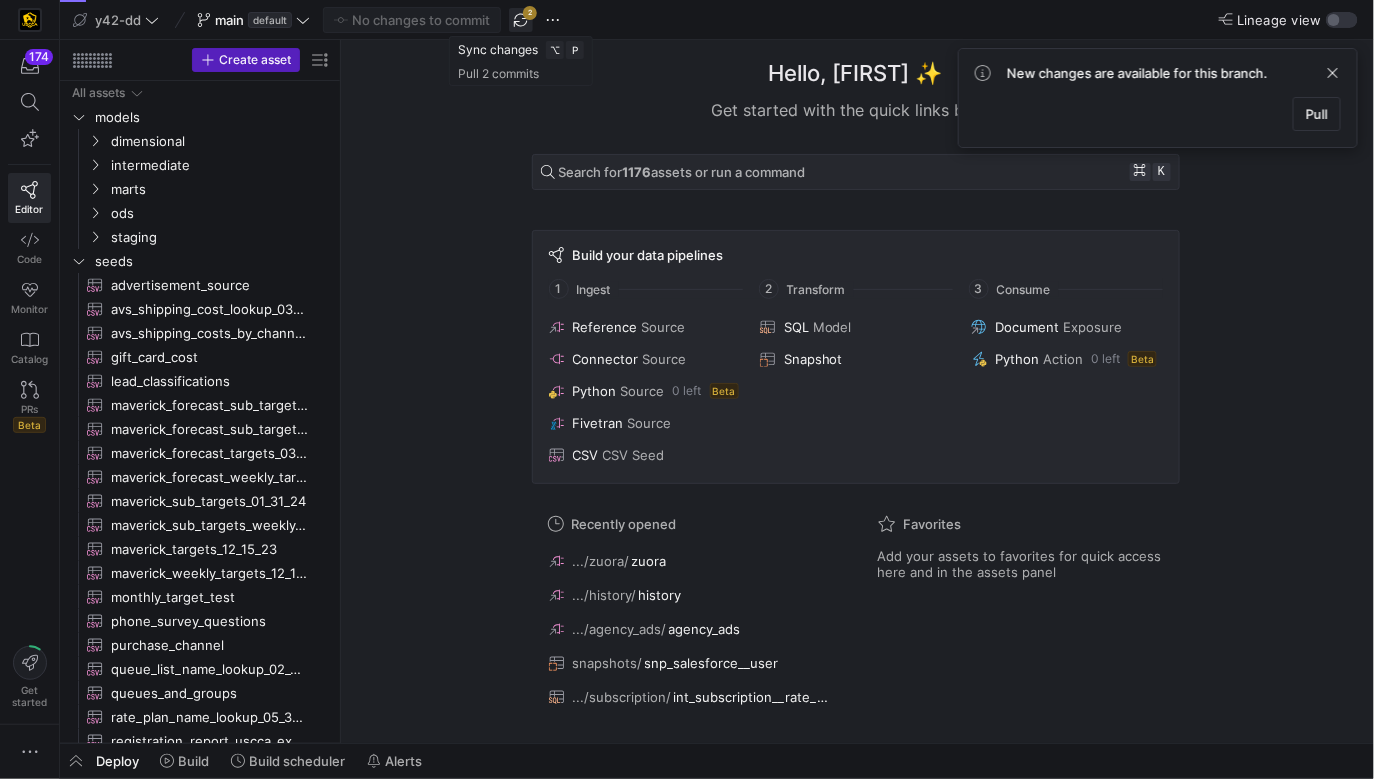 click 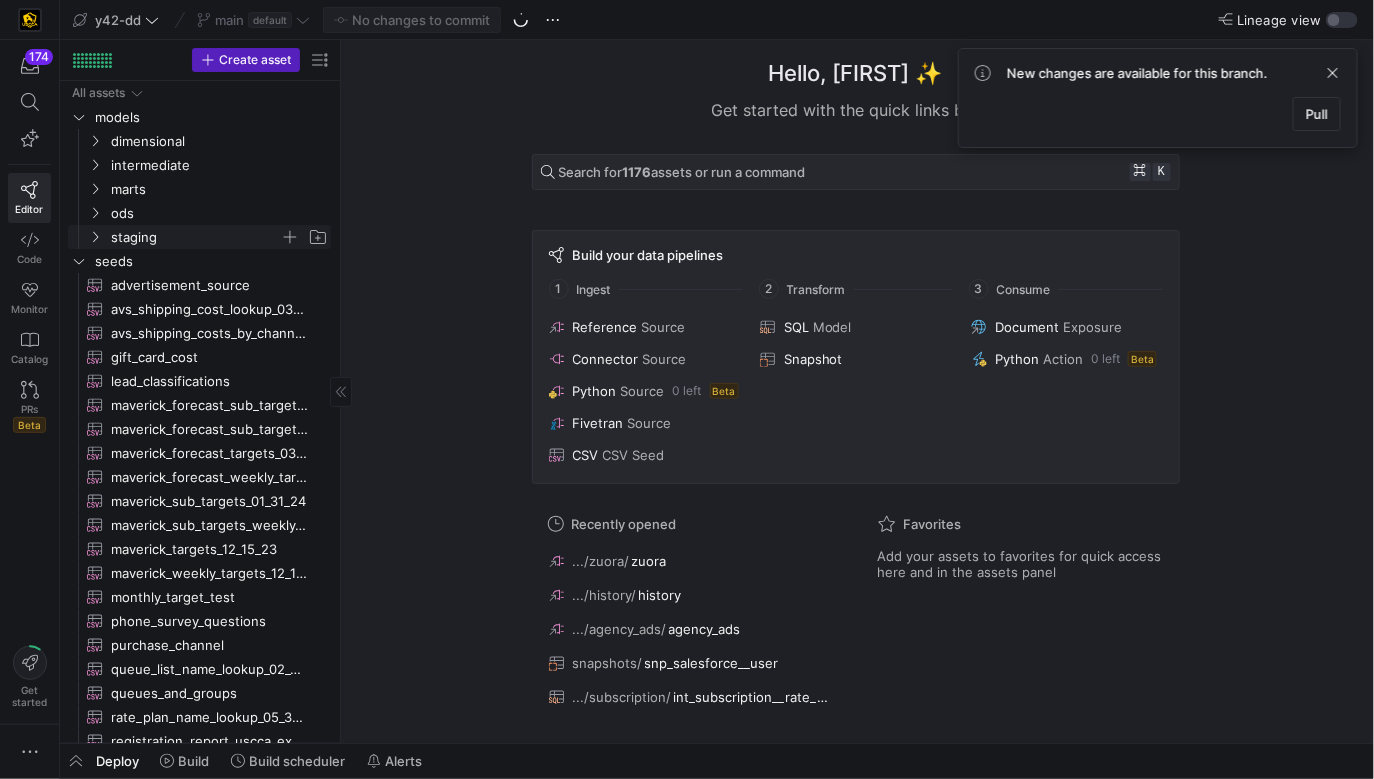 click on "staging" 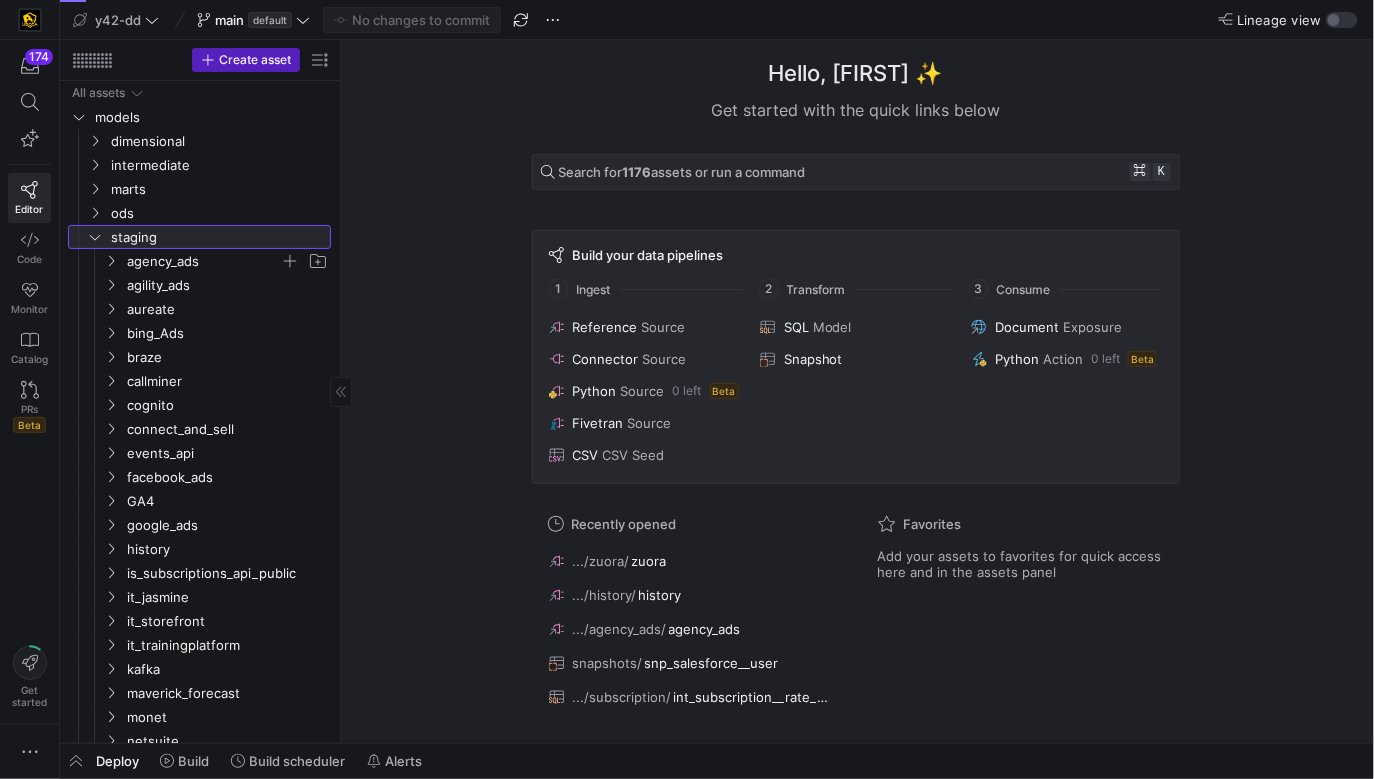 scroll, scrollTop: 20, scrollLeft: 0, axis: vertical 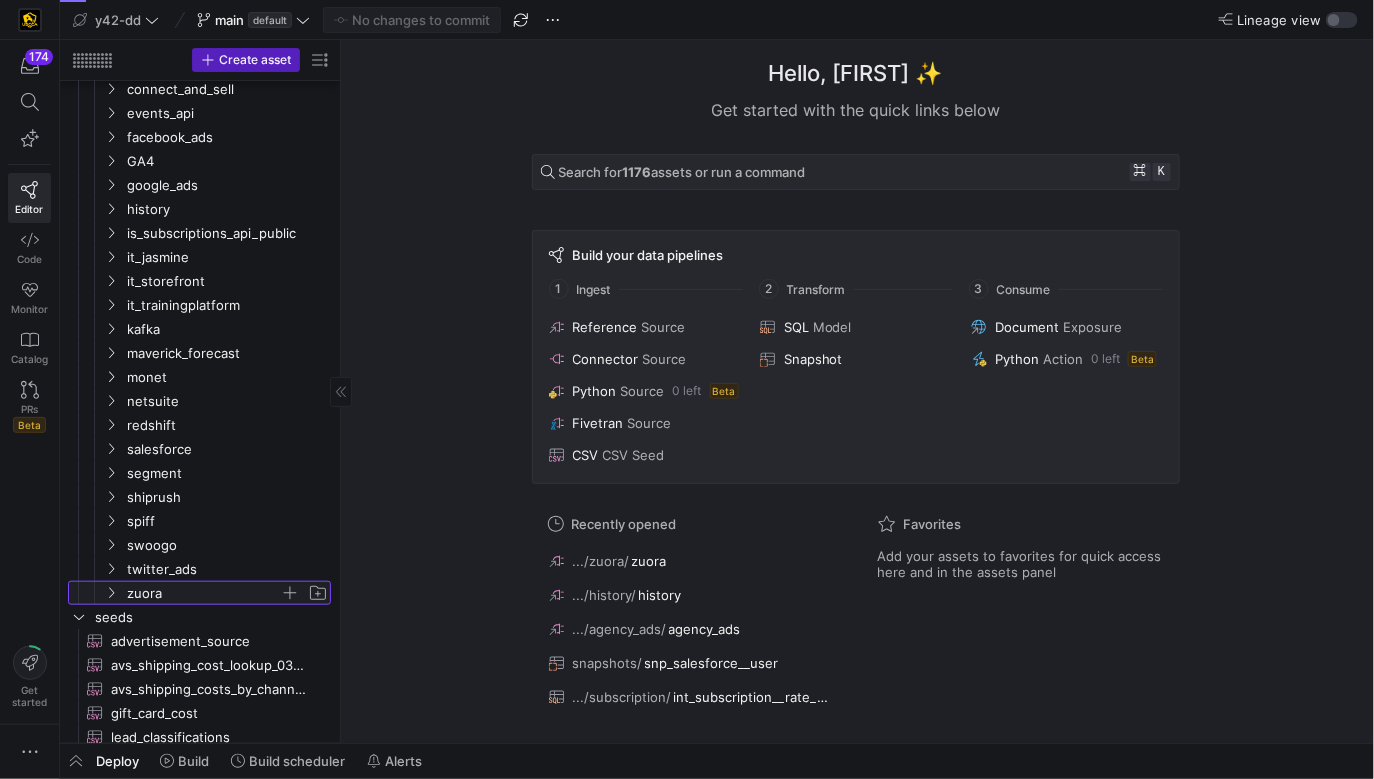 click on "zuora" 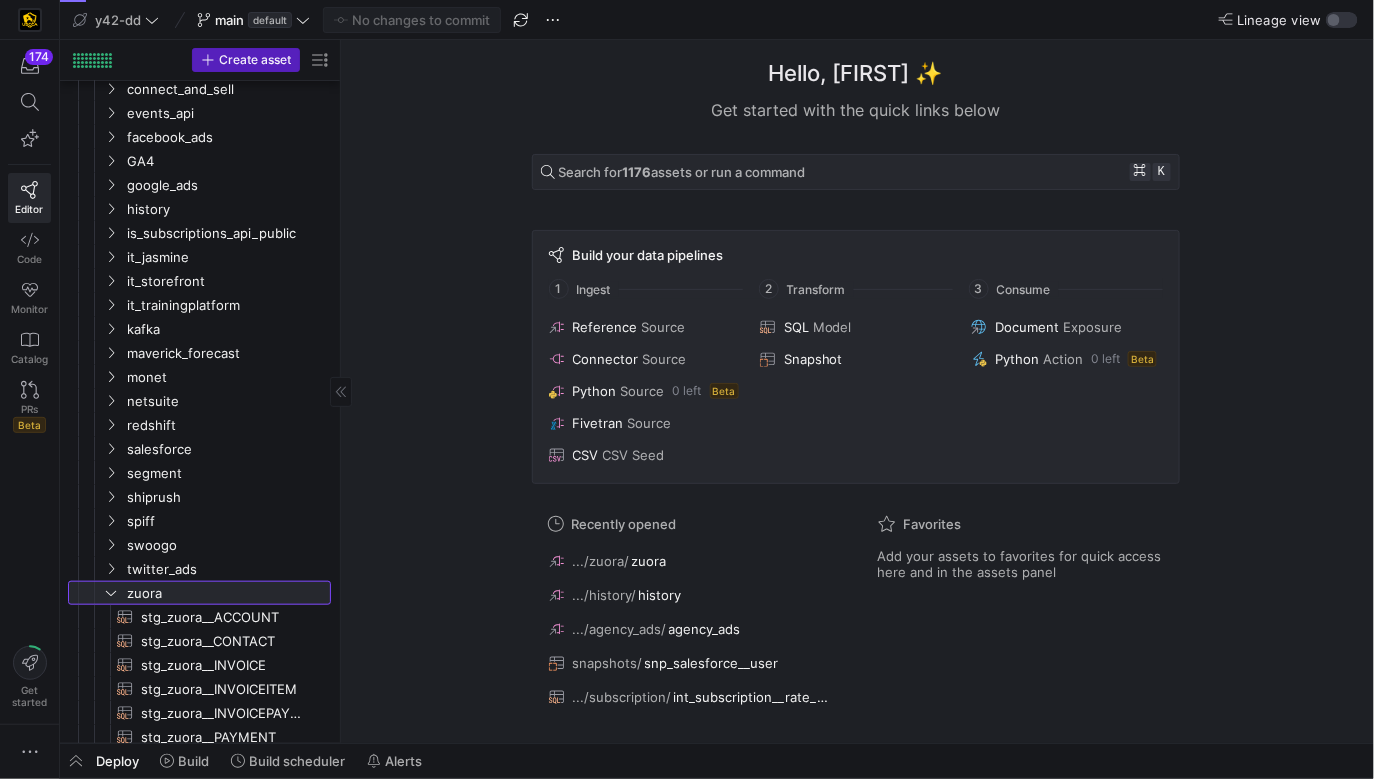 scroll, scrollTop: 1080, scrollLeft: 0, axis: vertical 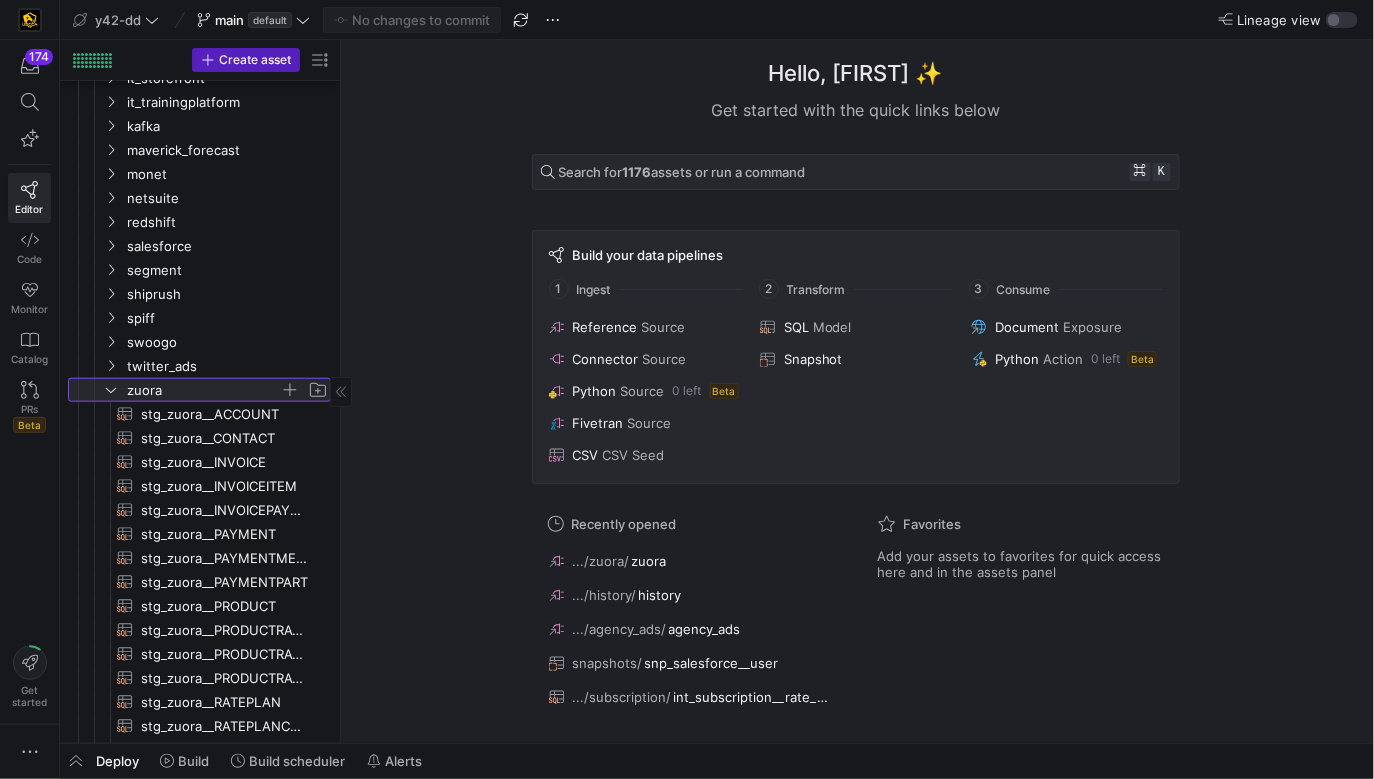 click on "zuora" 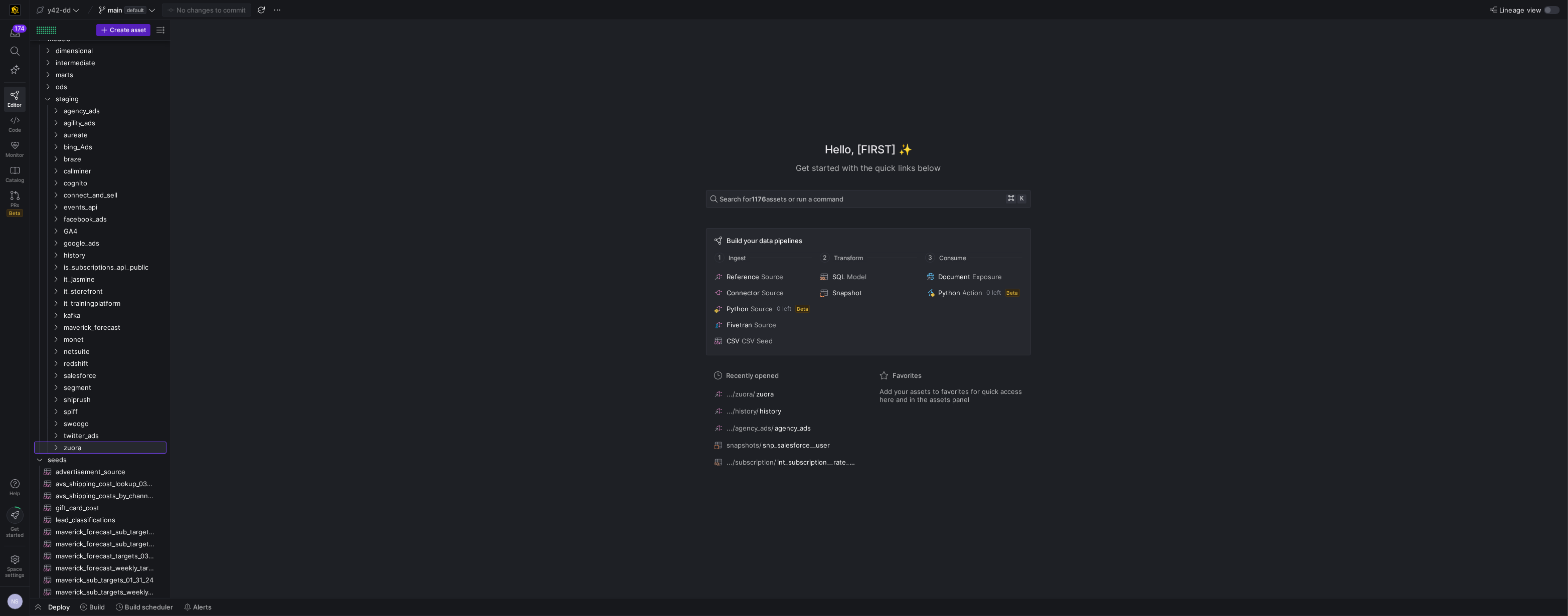 scroll, scrollTop: 20, scrollLeft: 0, axis: vertical 